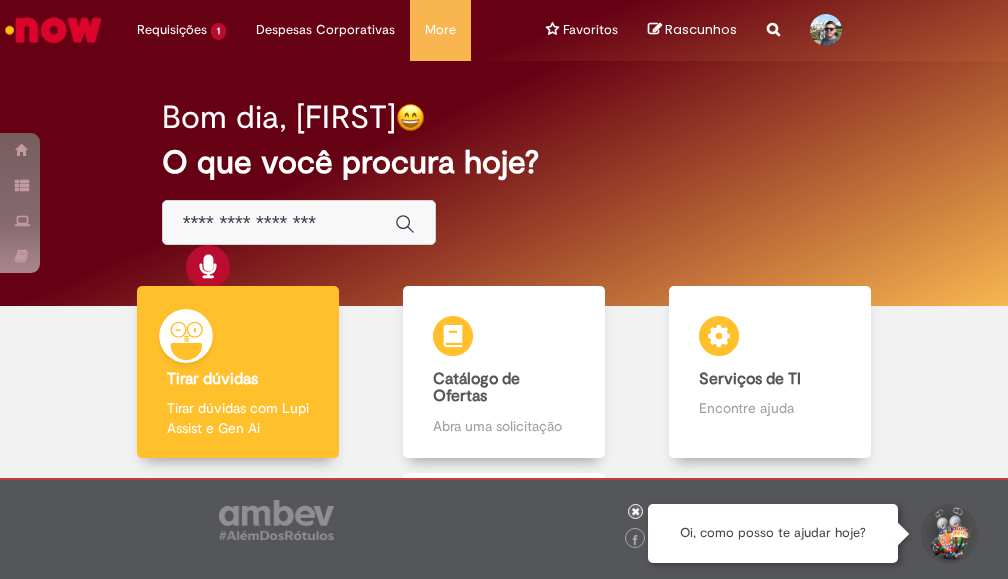 scroll, scrollTop: 0, scrollLeft: 0, axis: both 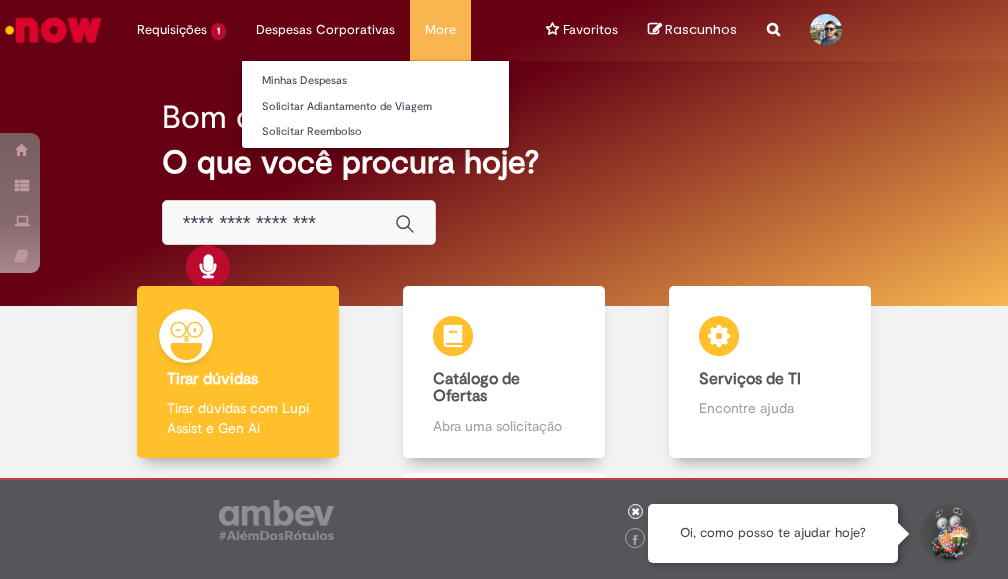 click on "Despesas Corporativas
Minhas Despesas
Solicitar Adiantamento de Viagem
Solicitar Reembolso" at bounding box center [181, 30] 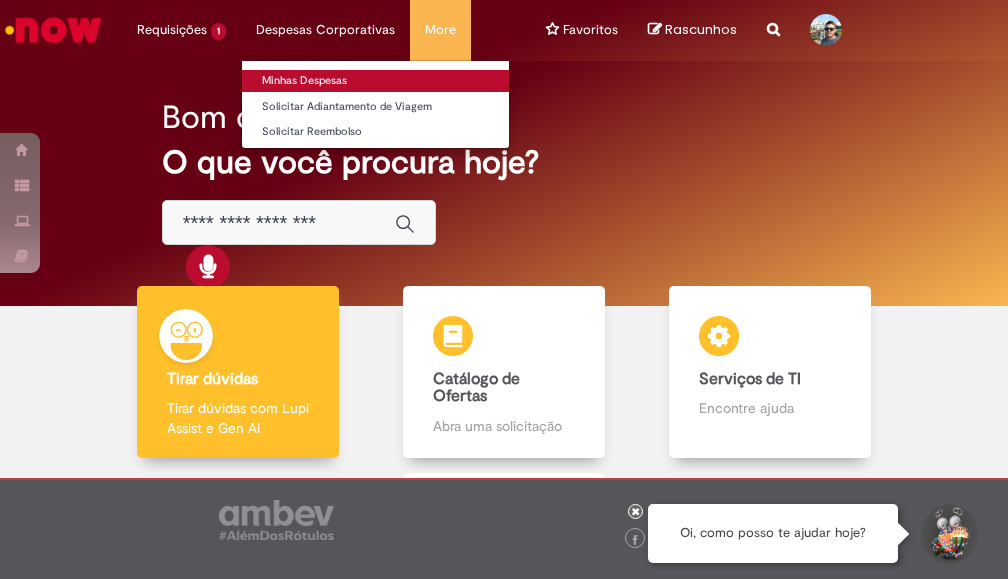 click on "Minhas Despesas" at bounding box center (375, 81) 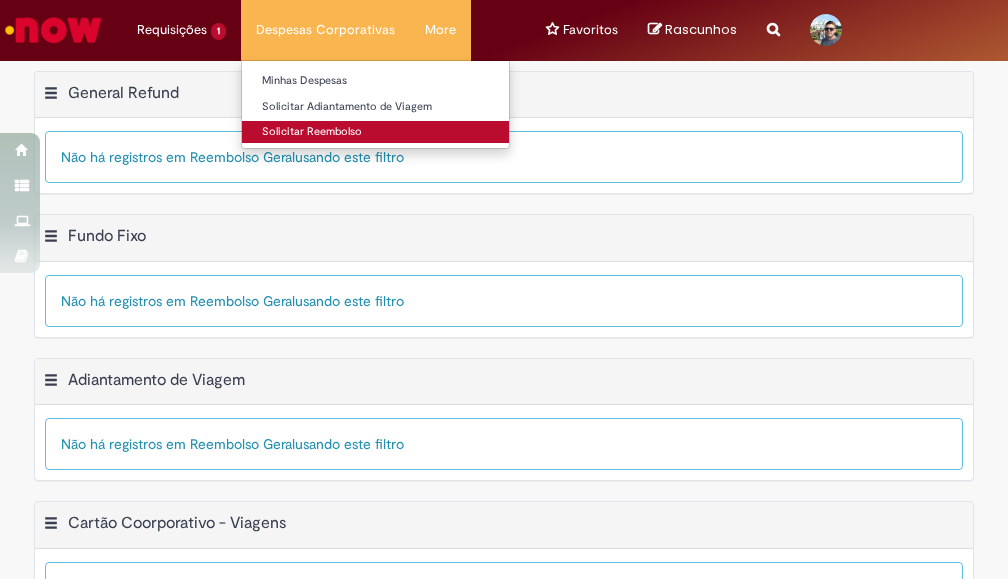 click on "Solicitar Reembolso" at bounding box center [375, 132] 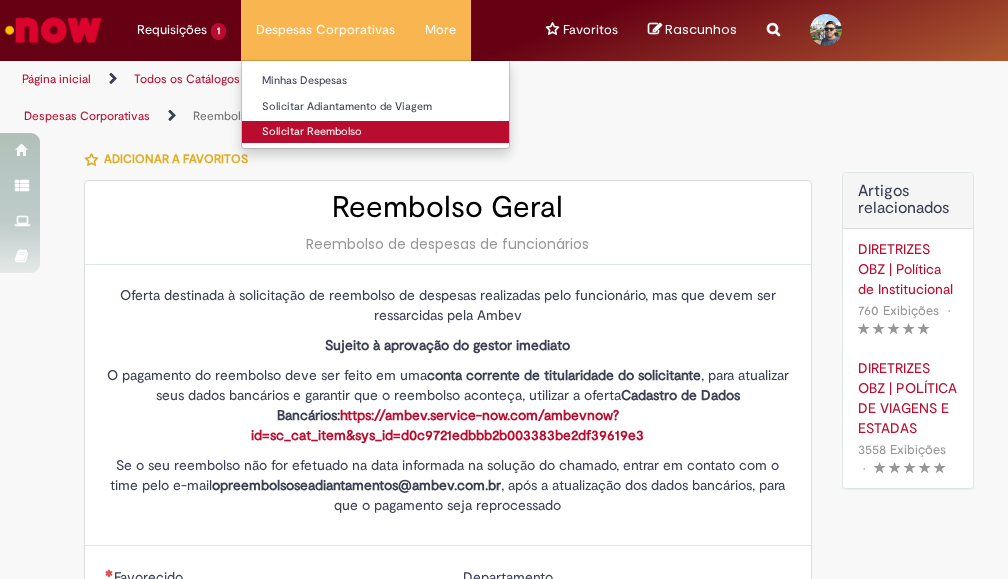 type on "**********" 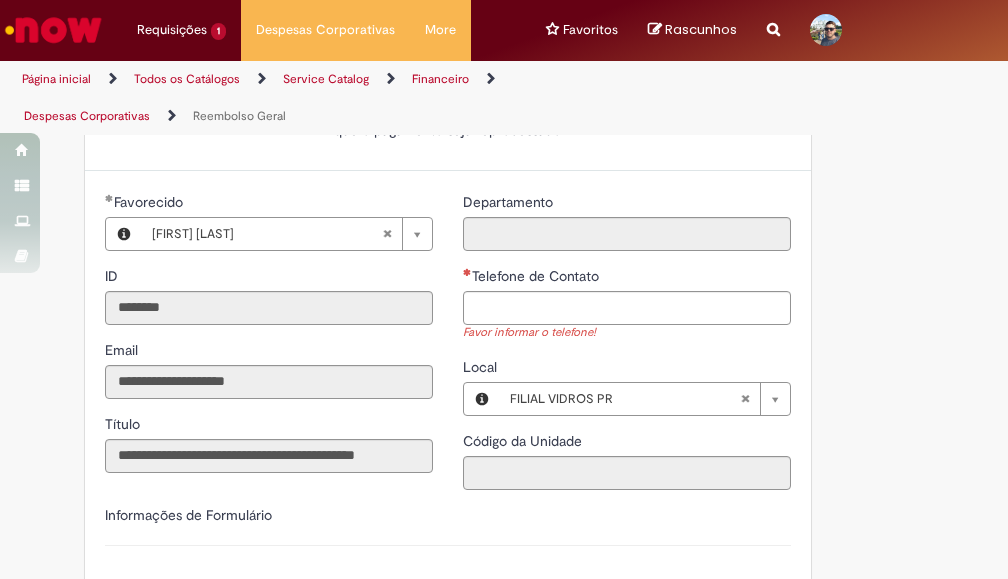 scroll, scrollTop: 275, scrollLeft: 0, axis: vertical 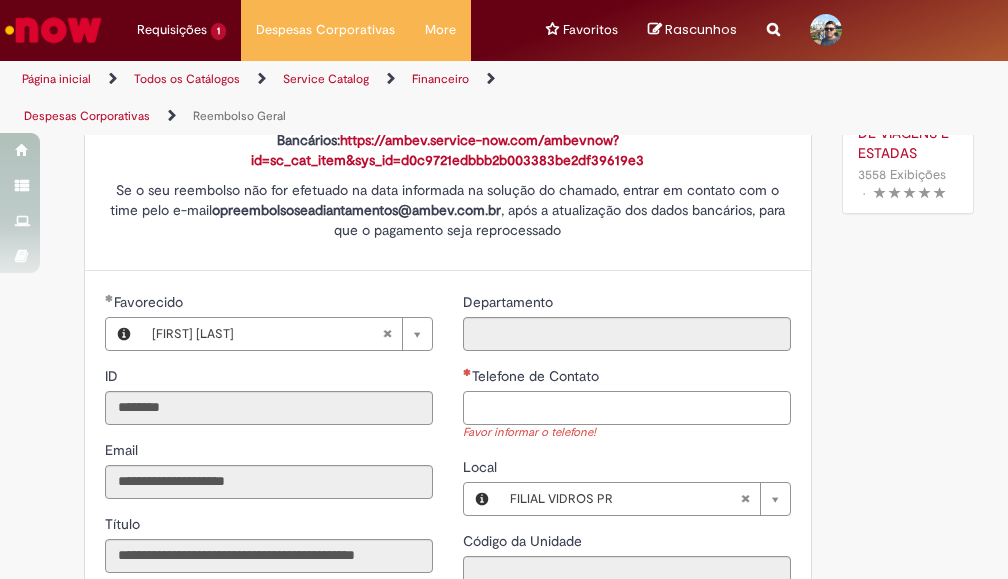 click on "Telefone de Contato" at bounding box center [627, 408] 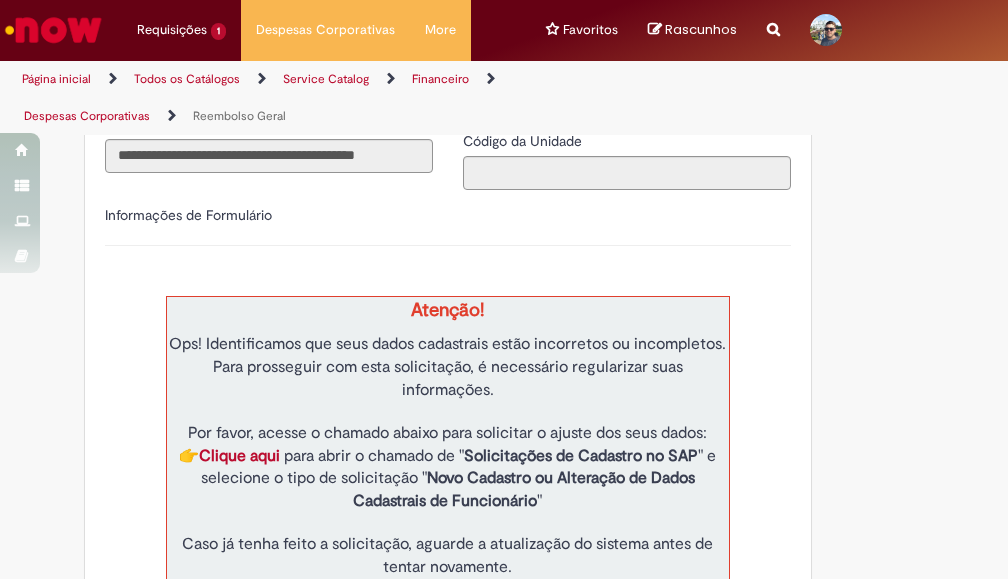 scroll, scrollTop: 775, scrollLeft: 0, axis: vertical 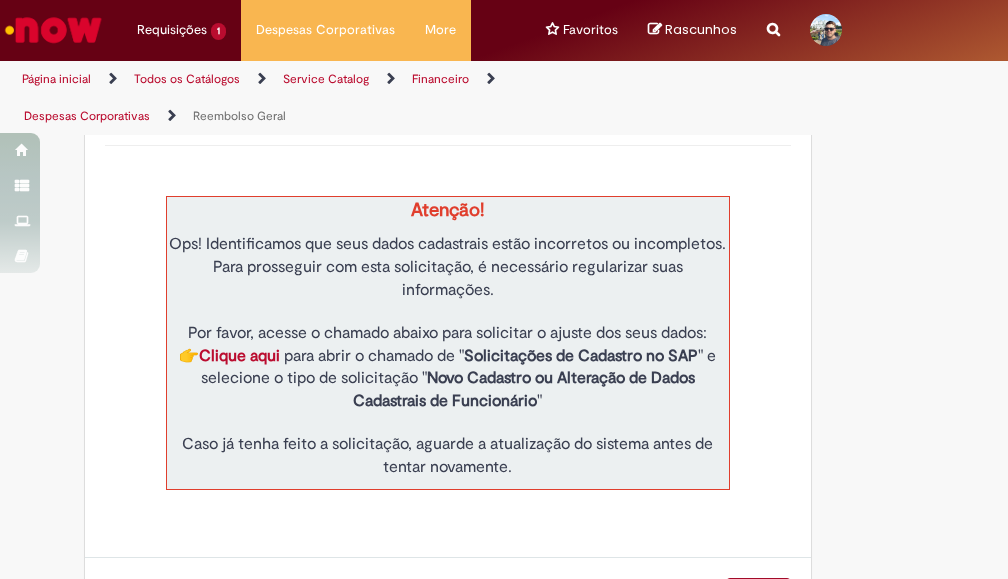 type on "**********" 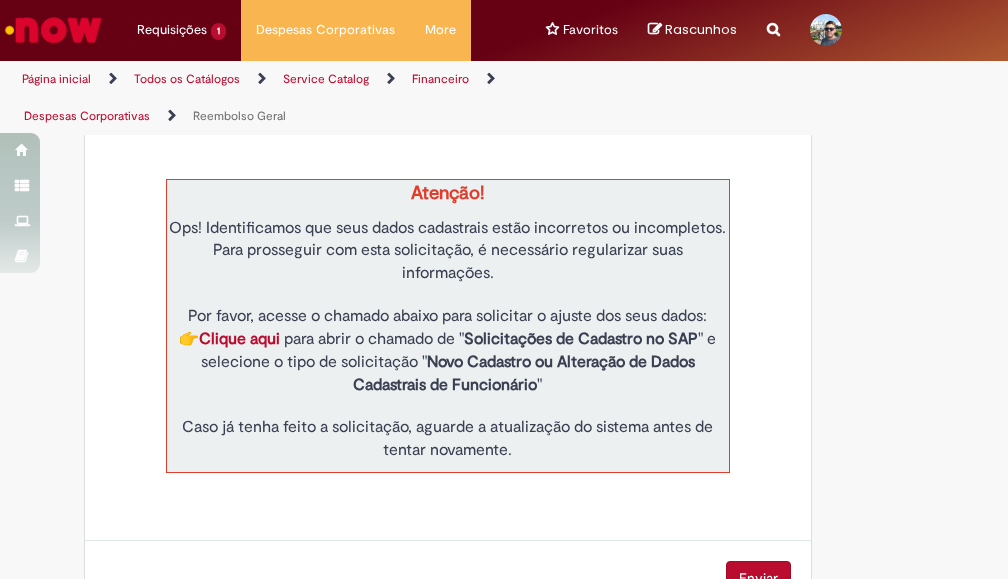 click on "Clique aqui" at bounding box center (239, 339) 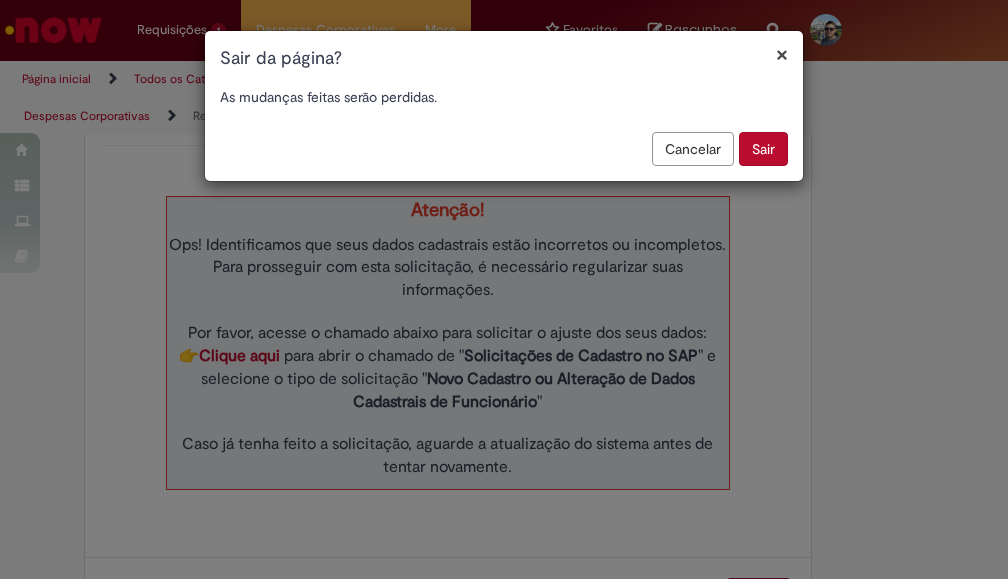 click on "Sair" at bounding box center (763, 149) 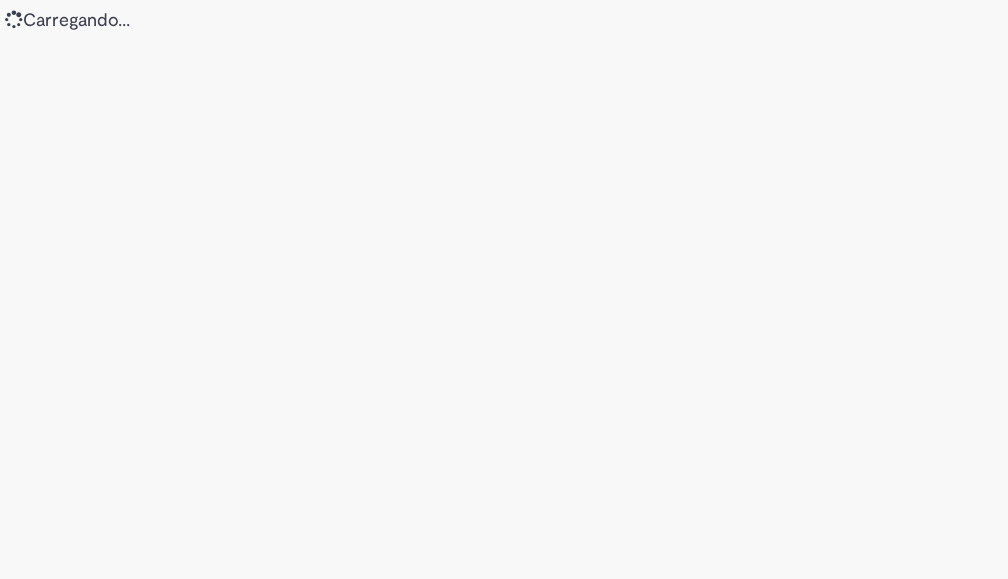 scroll, scrollTop: 0, scrollLeft: 0, axis: both 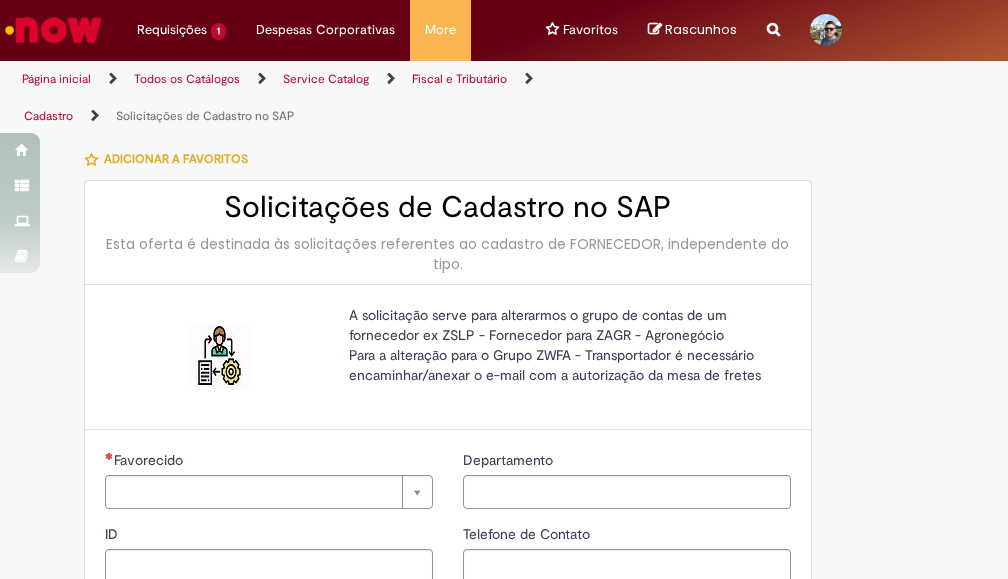 type on "********" 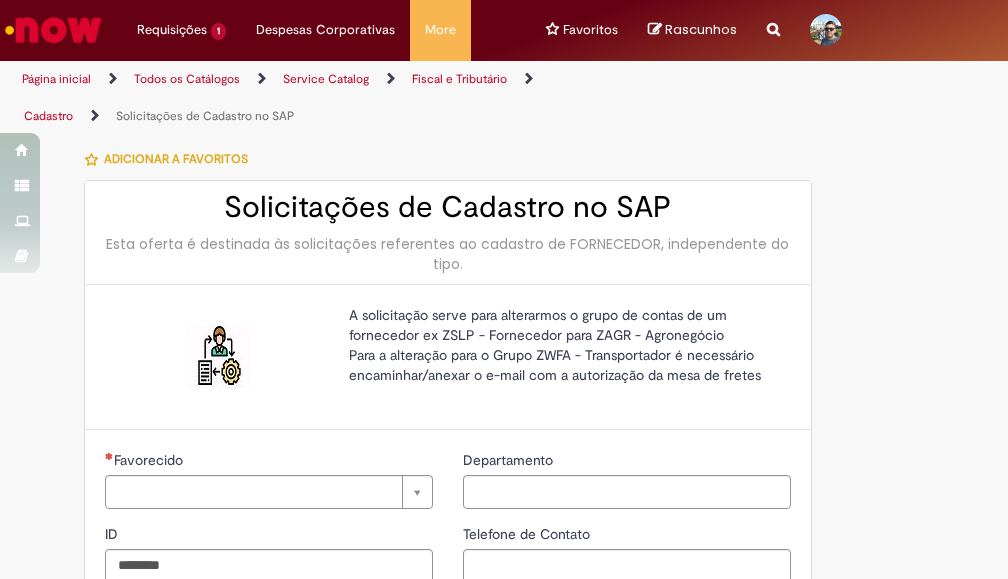 type on "**********" 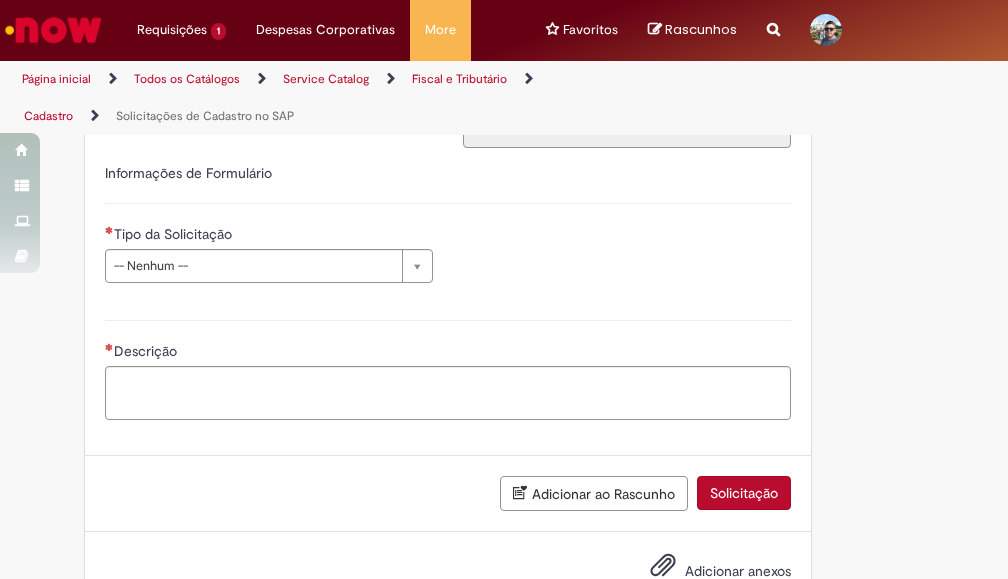 scroll, scrollTop: 662, scrollLeft: 0, axis: vertical 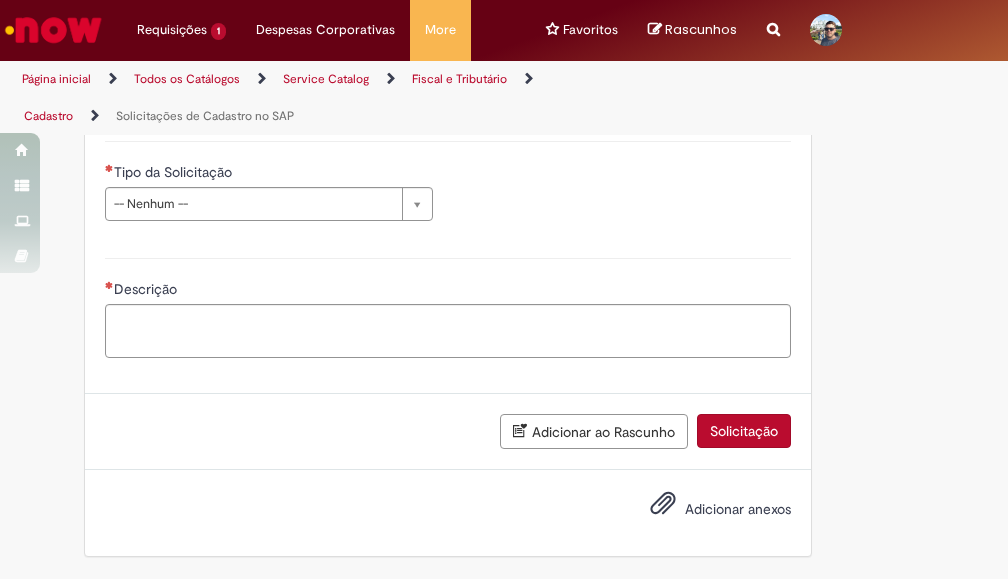 click on "Solicitação" at bounding box center [744, 431] 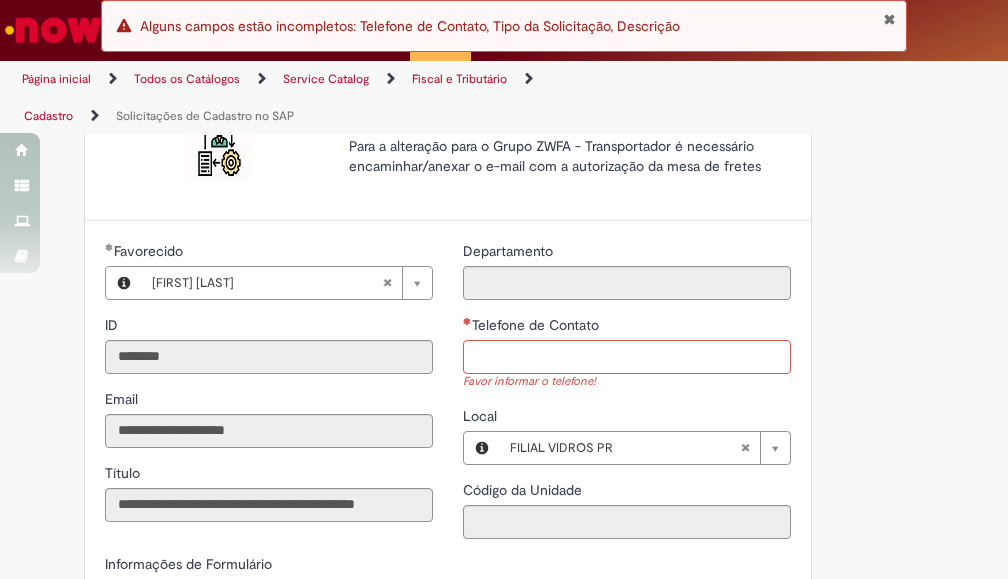 scroll, scrollTop: 0, scrollLeft: 0, axis: both 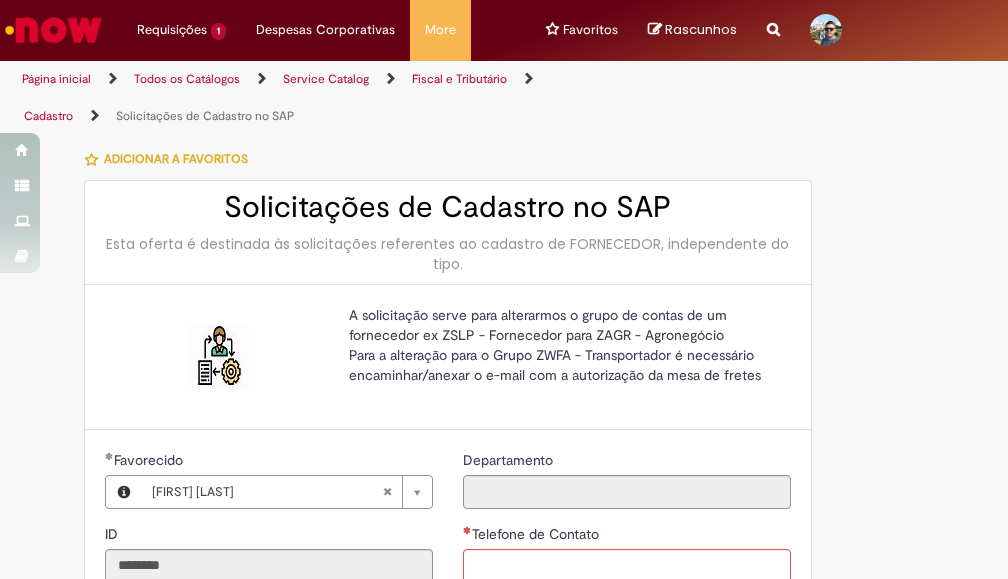 click on "Página inicial" at bounding box center (56, 79) 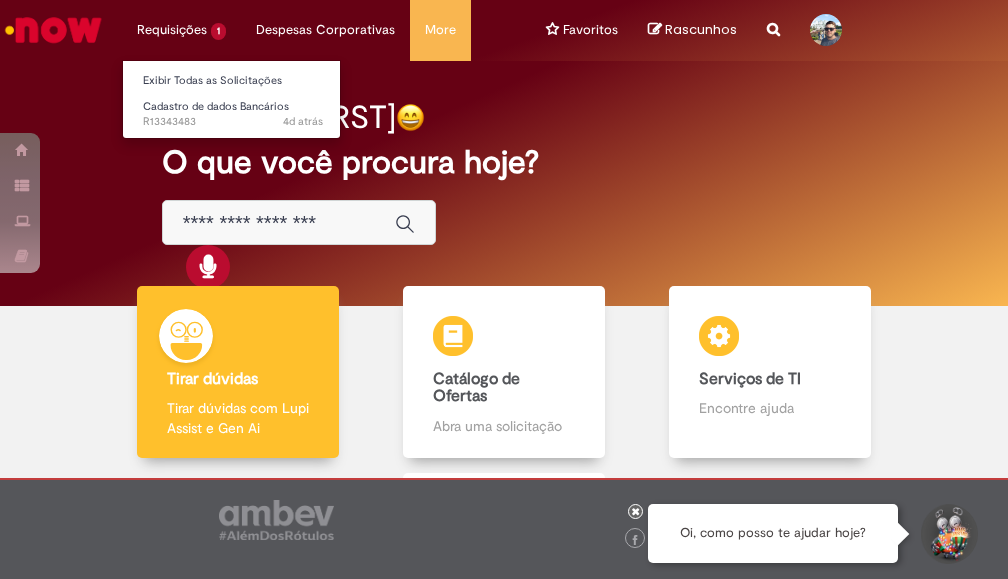click on "Requisições   1
Exibir Todas as Solicitações
Cadastro de dados Bancários
[DATE] [DATE] R[NUMBER]" at bounding box center (181, 30) 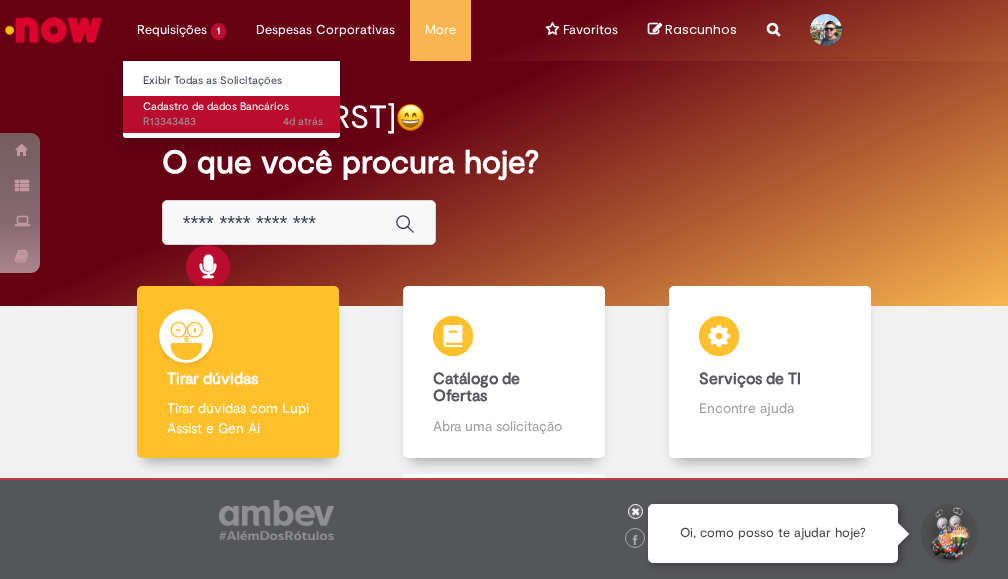 click on "Cadastro de dados Bancários" at bounding box center [216, 106] 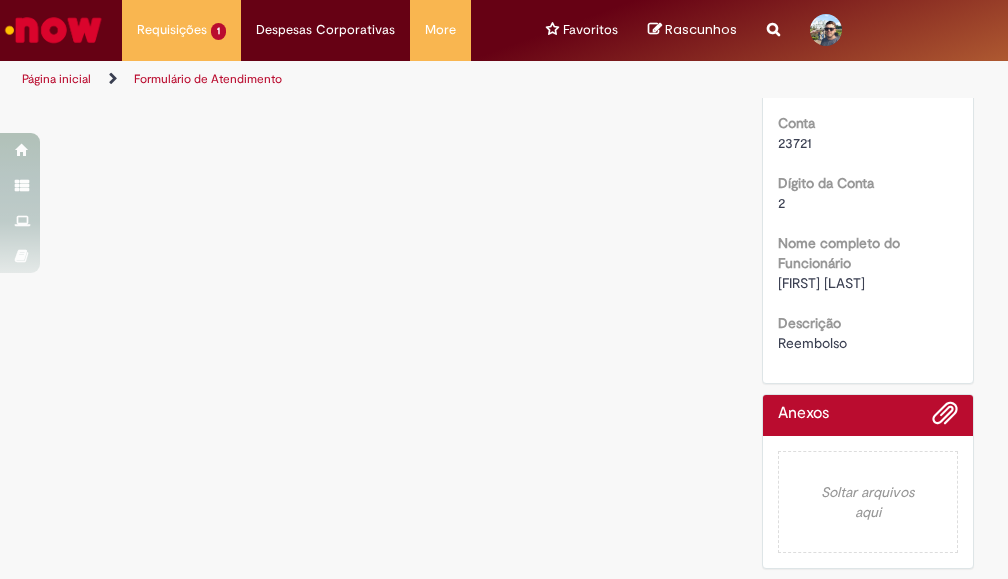 scroll, scrollTop: 619, scrollLeft: 0, axis: vertical 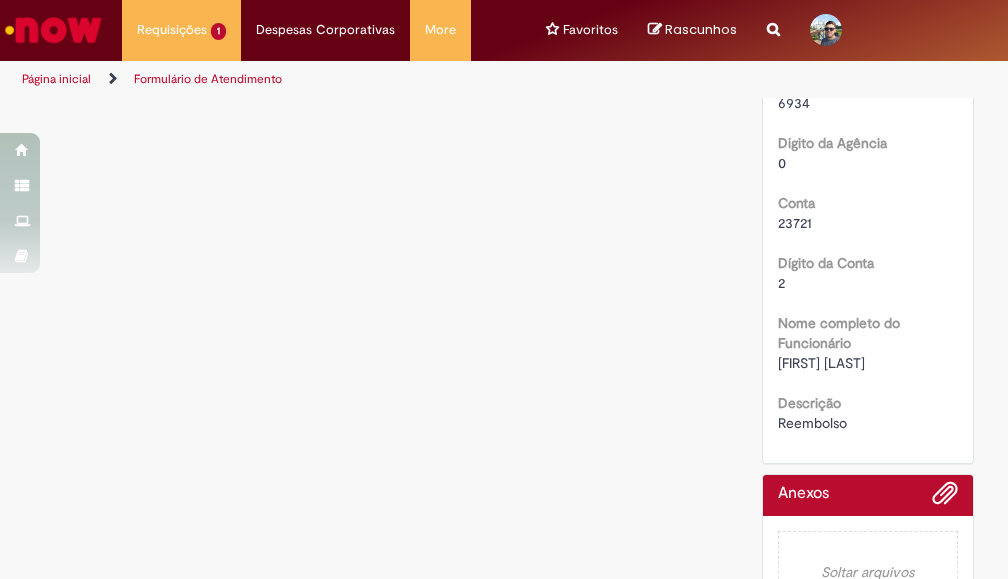 click on "23721" at bounding box center (868, 223) 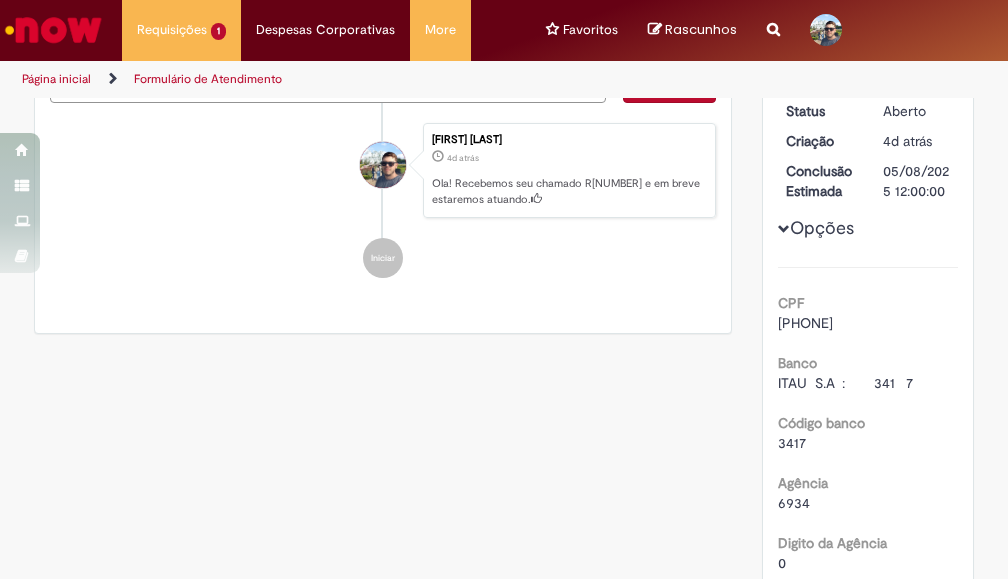 scroll, scrollTop: 0, scrollLeft: 0, axis: both 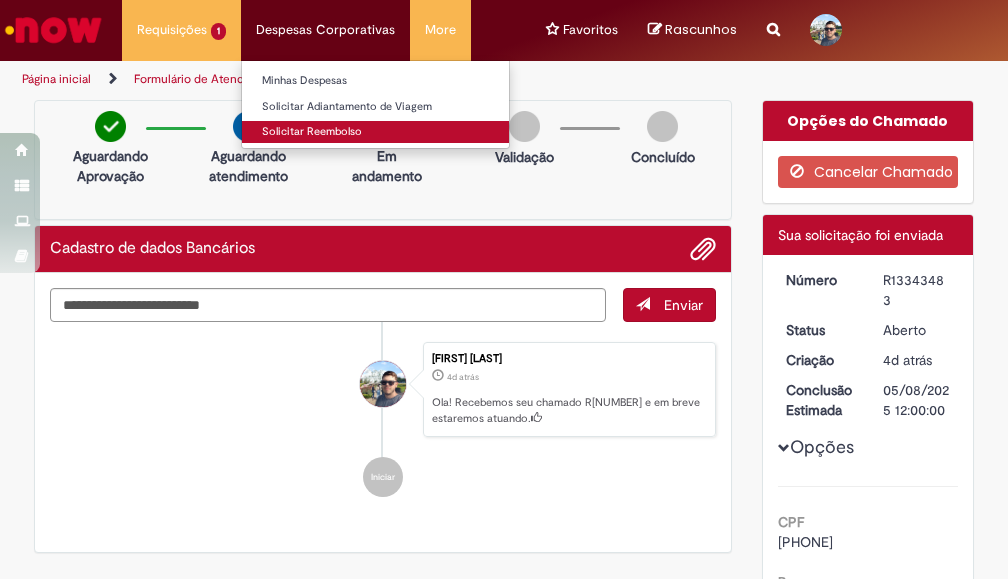 click on "Solicitar Reembolso" at bounding box center (375, 132) 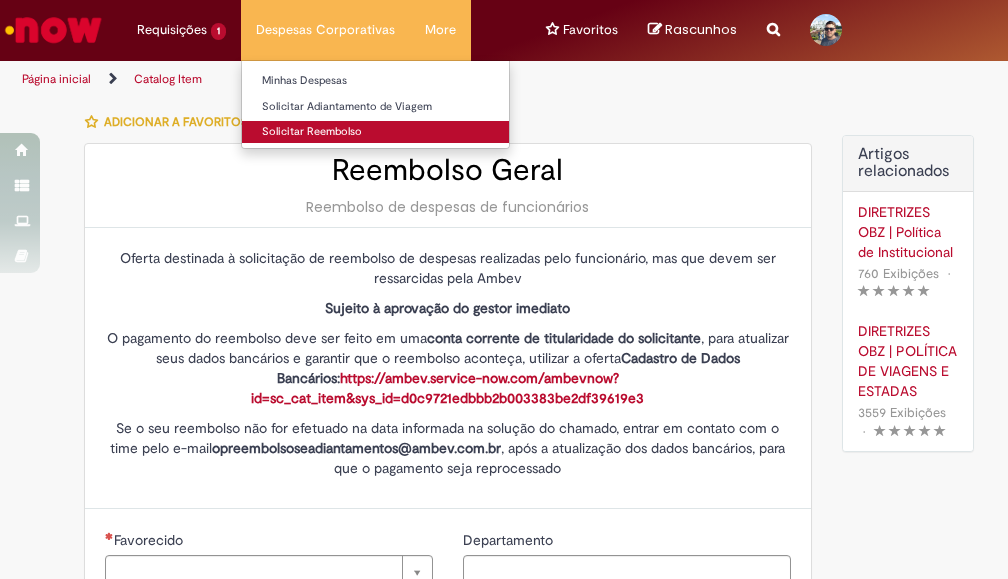 type on "********" 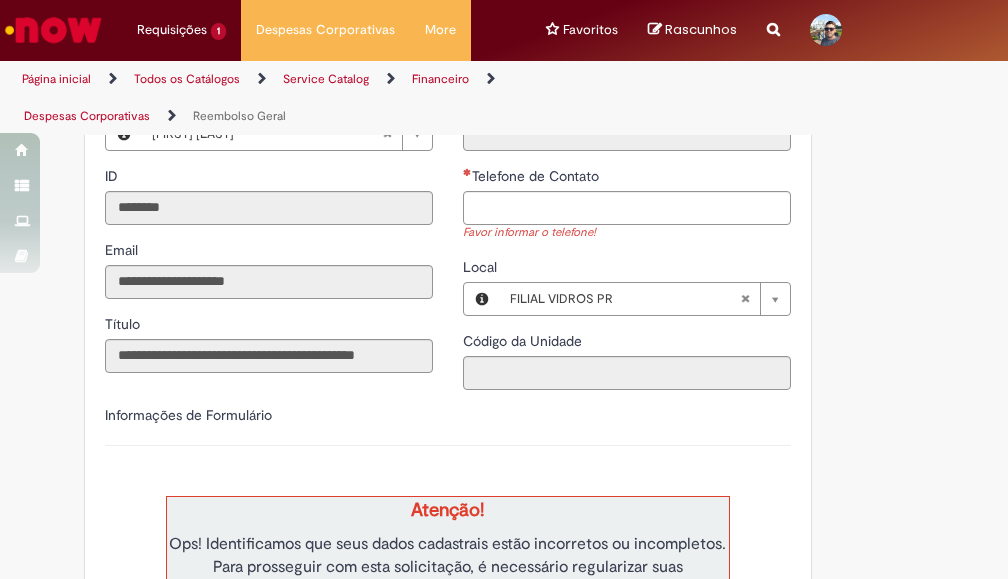 scroll, scrollTop: 275, scrollLeft: 0, axis: vertical 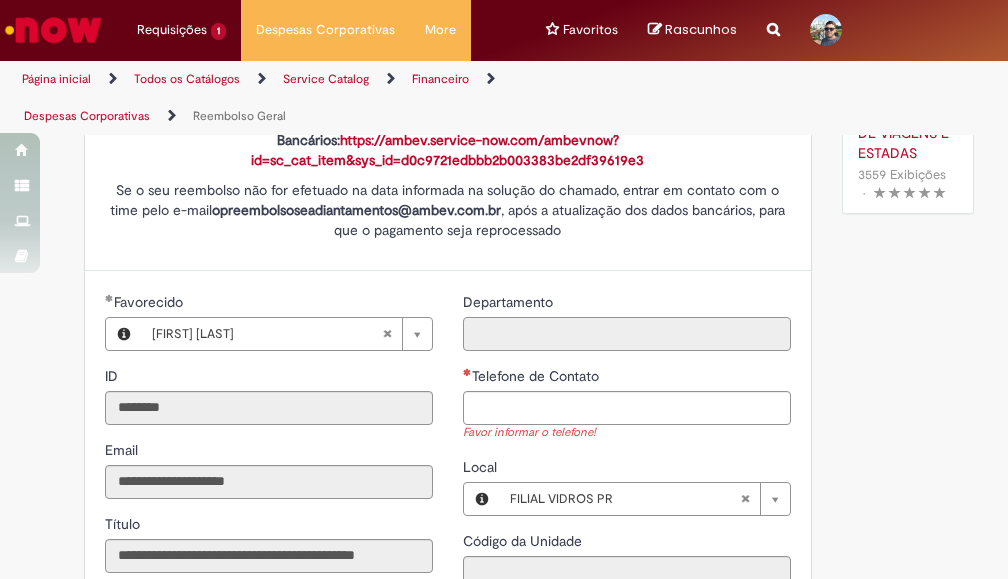click on "Departamento" at bounding box center (627, 334) 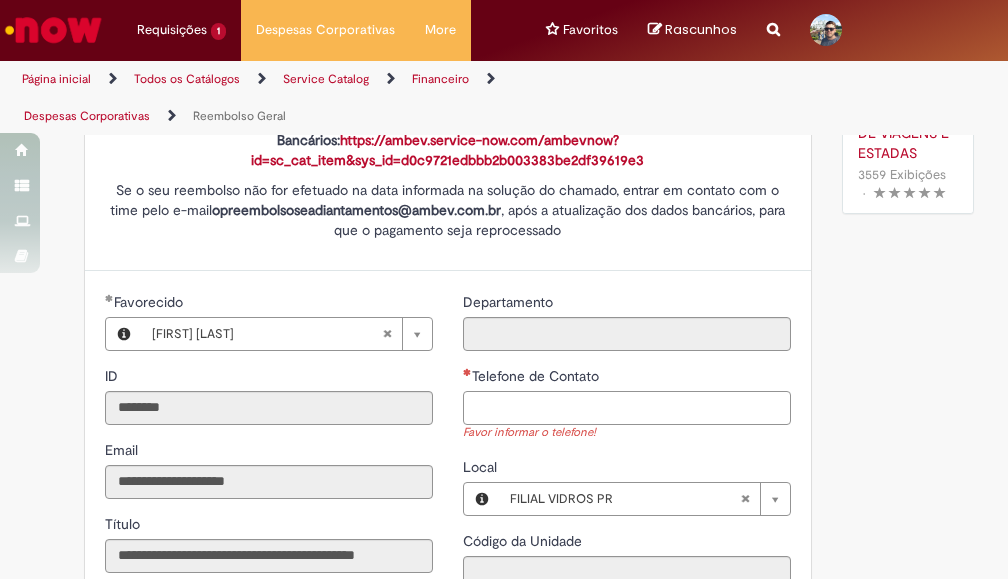 click on "Telefone de Contato" at bounding box center [627, 408] 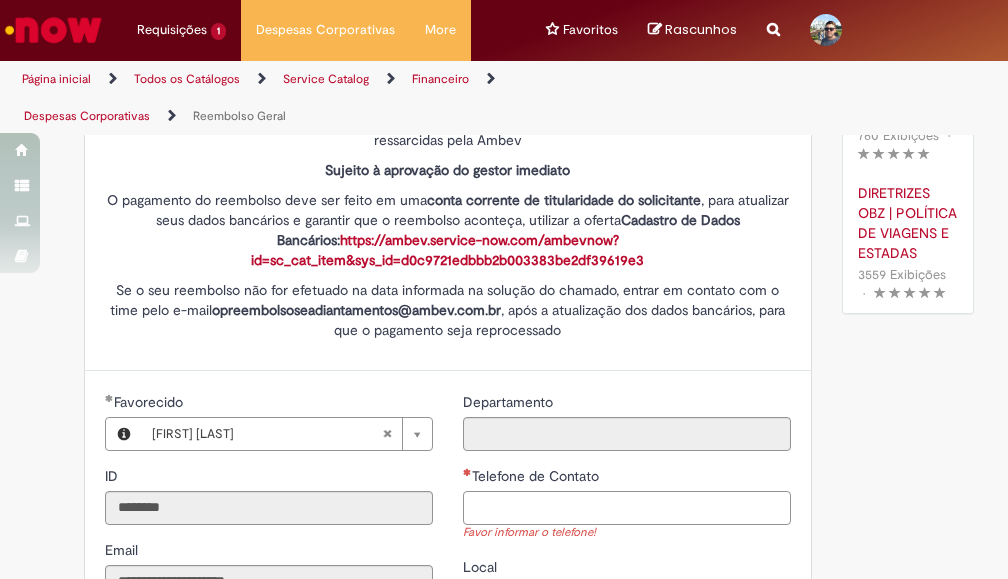 scroll, scrollTop: 0, scrollLeft: 0, axis: both 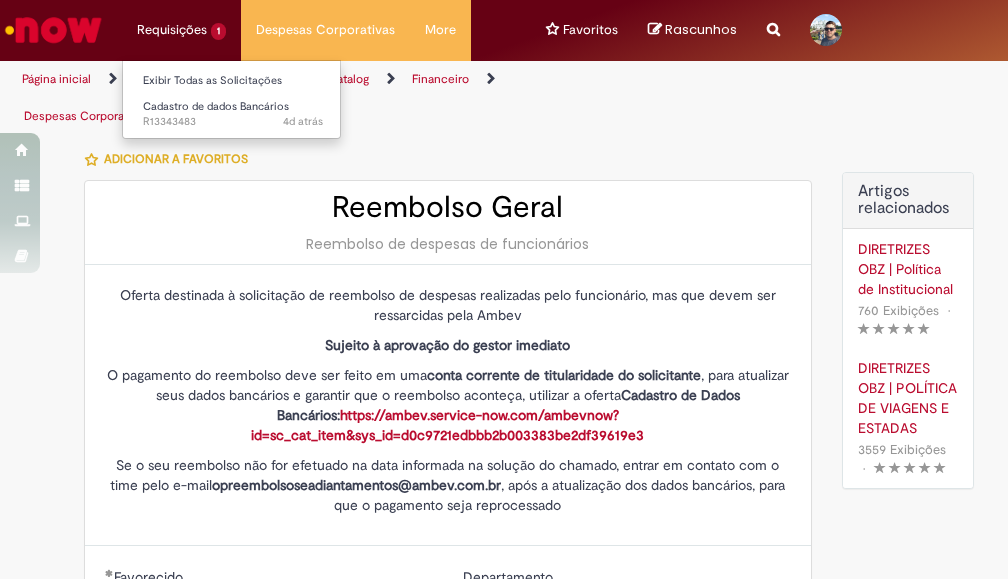 click on "Requisições   1
Exibir Todas as Solicitações
Cadastro de dados Bancários
[DATE] [DATE] R[NUMBER]" at bounding box center (181, 30) 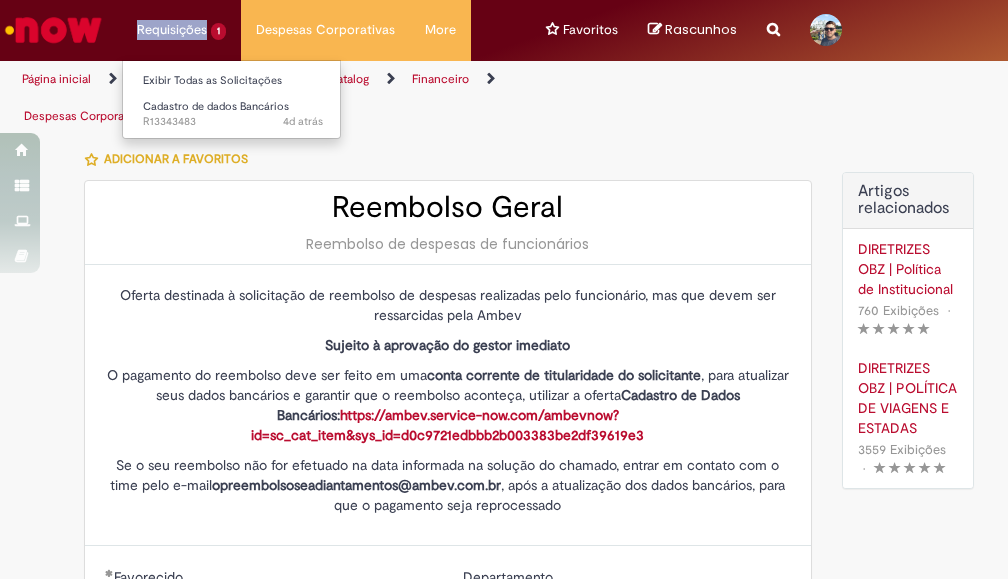 click on "Requisições   1
Exibir Todas as Solicitações
Cadastro de dados Bancários
[DATE] [DATE] R[NUMBER]" at bounding box center (181, 30) 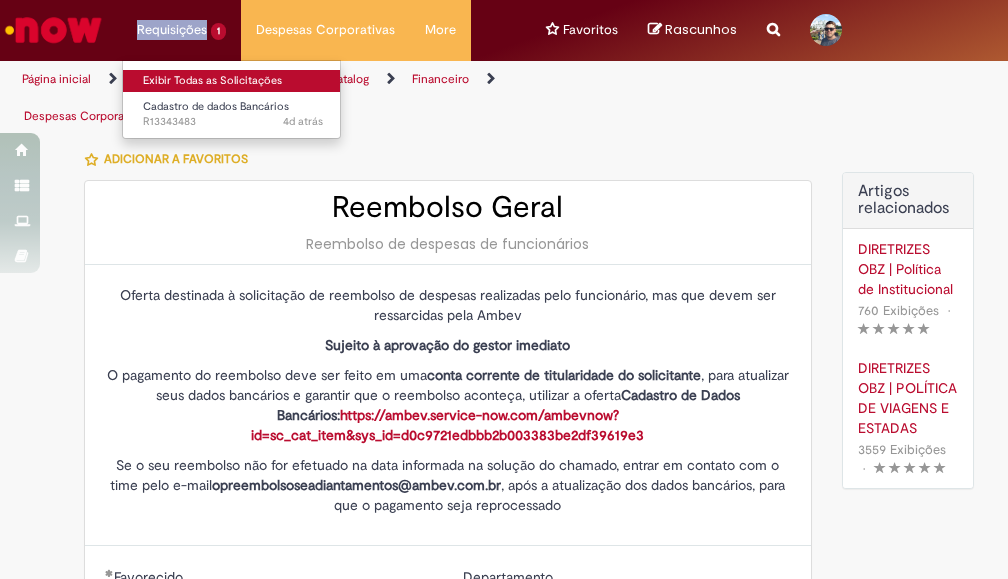 click on "Exibir Todas as Solicitações" at bounding box center [233, 81] 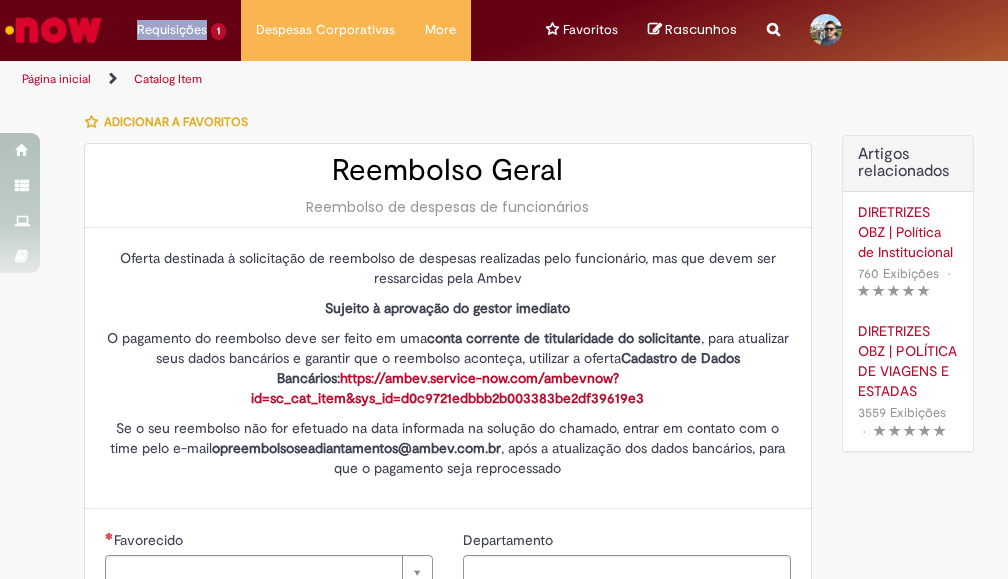 type on "********" 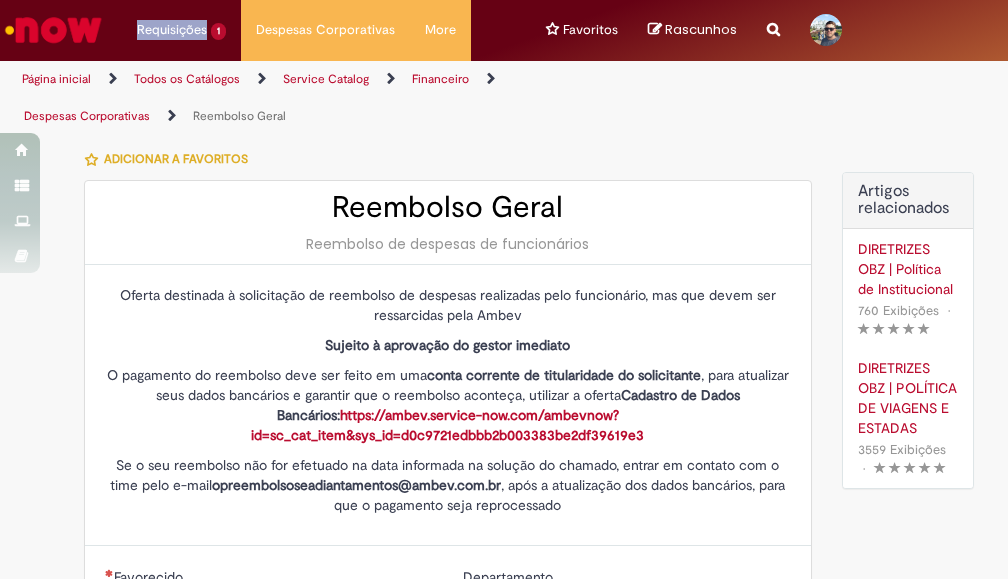 type on "**********" 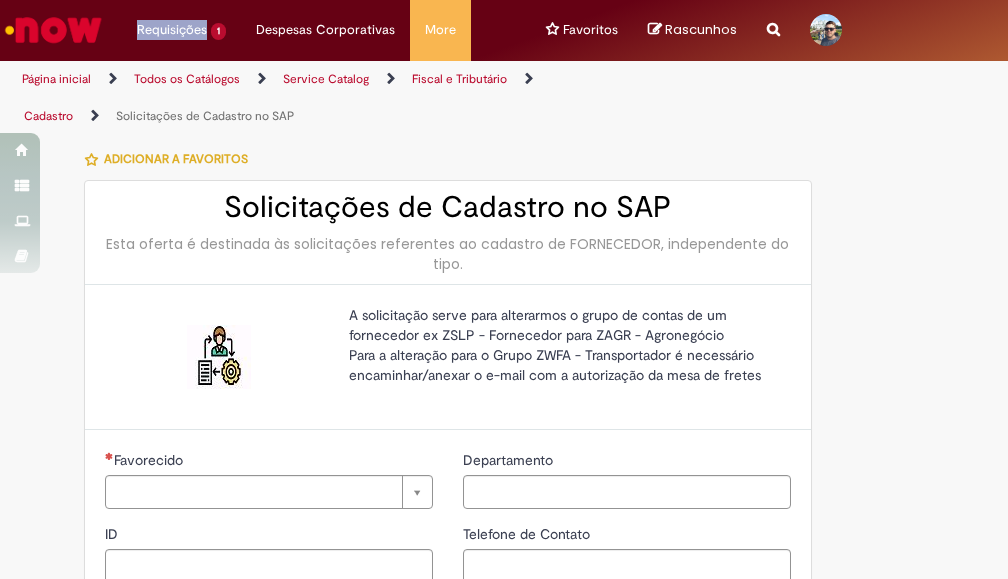 type on "********" 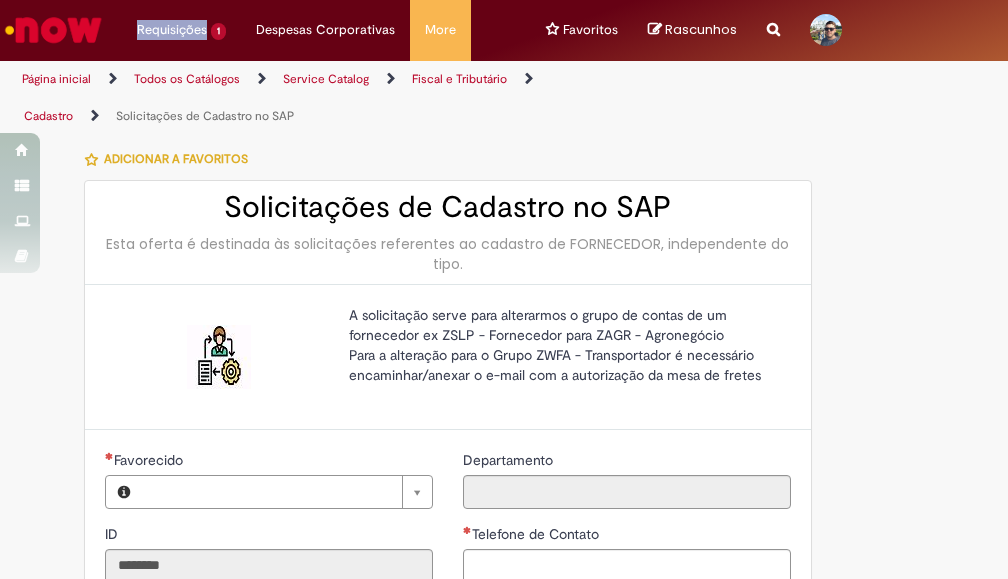 type on "**********" 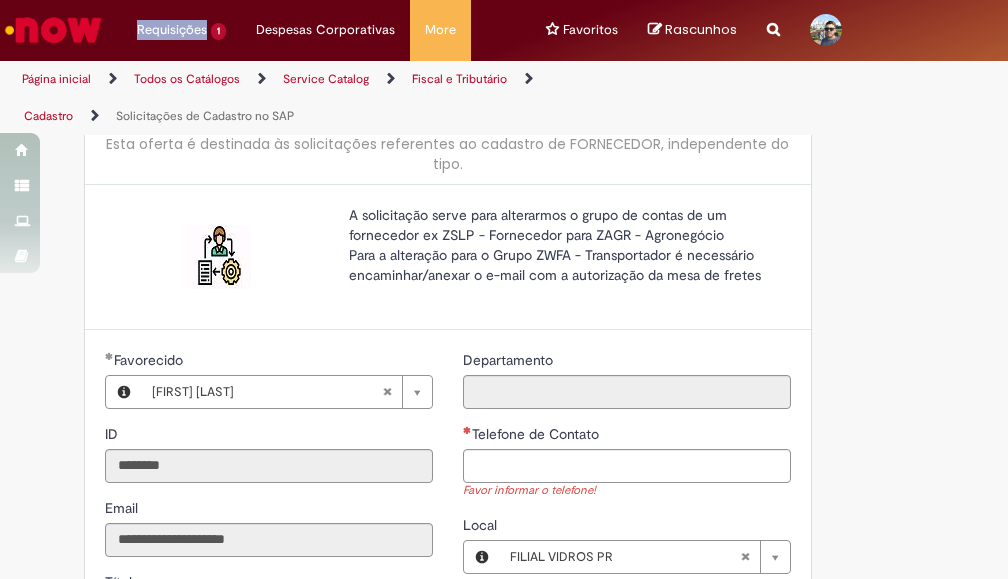 scroll, scrollTop: 300, scrollLeft: 0, axis: vertical 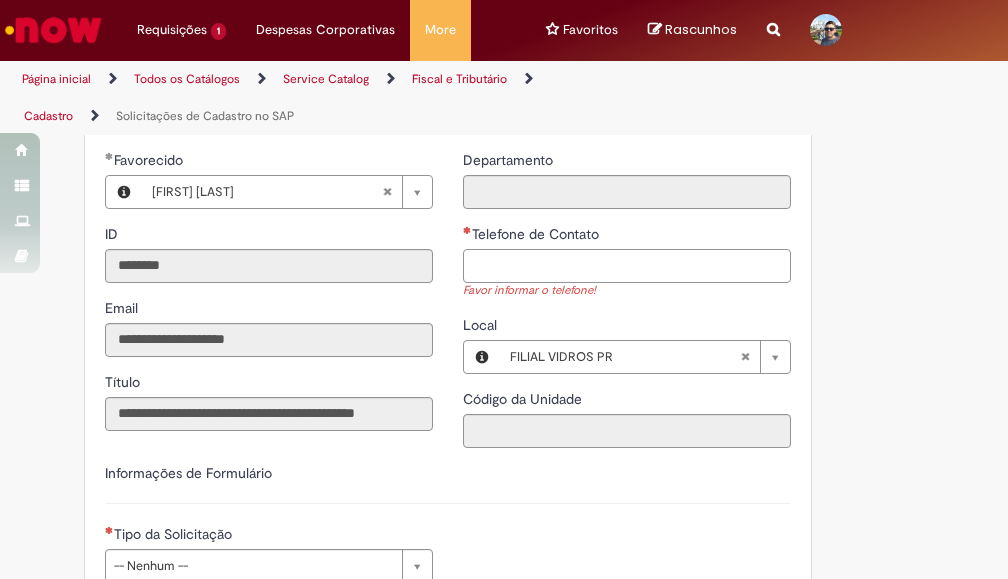 drag, startPoint x: 510, startPoint y: 268, endPoint x: 516, endPoint y: 280, distance: 13.416408 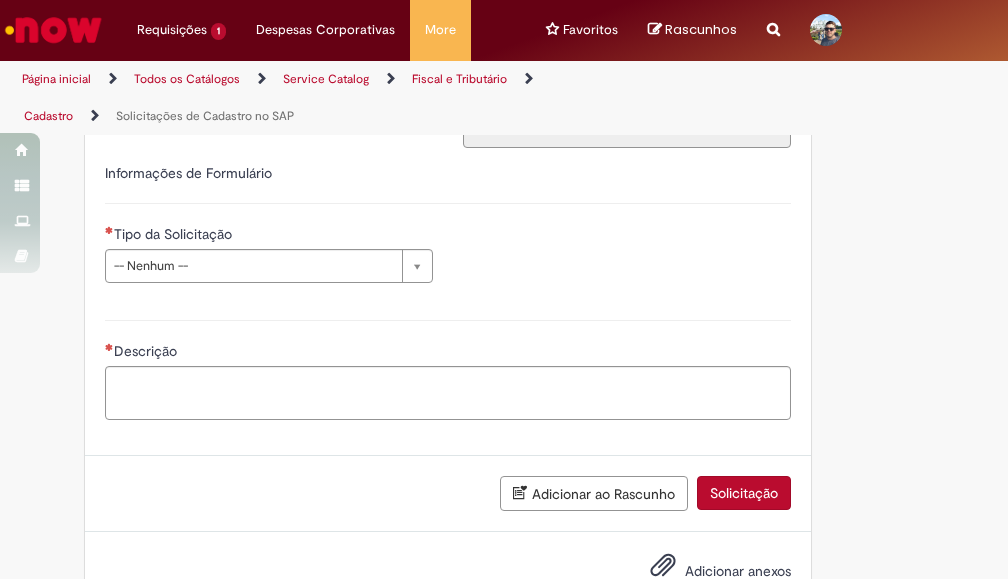 scroll, scrollTop: 662, scrollLeft: 0, axis: vertical 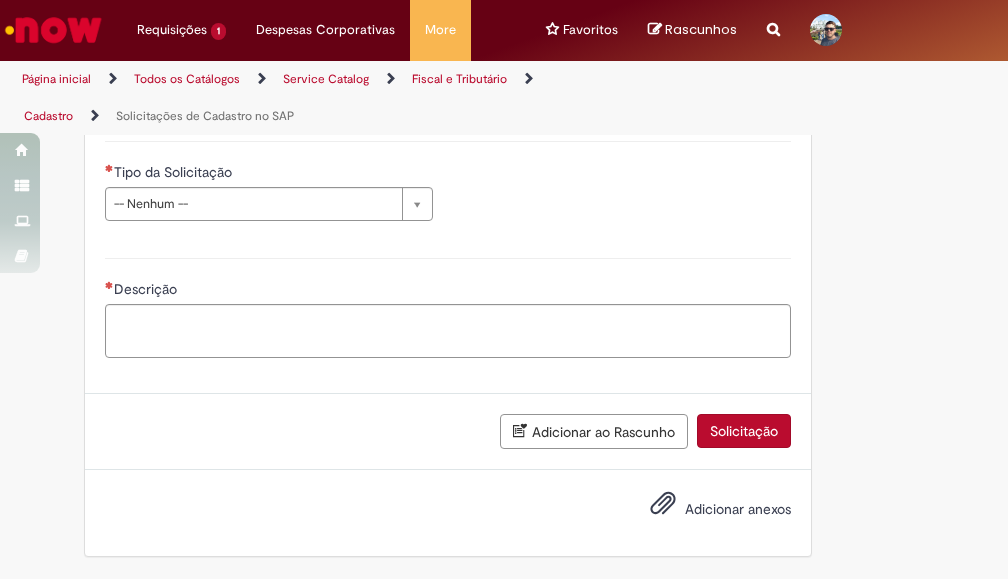 type on "**********" 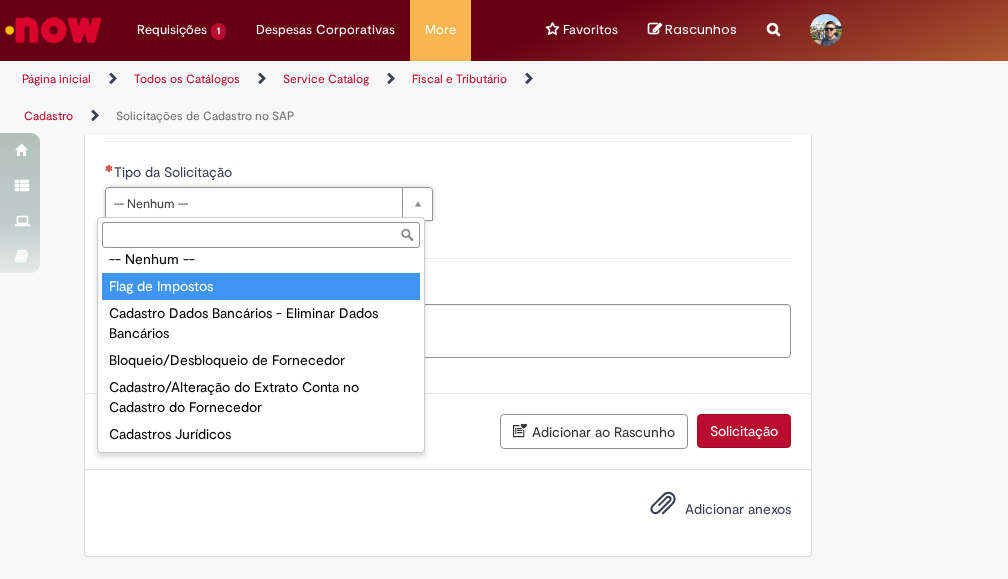 scroll, scrollTop: 0, scrollLeft: 0, axis: both 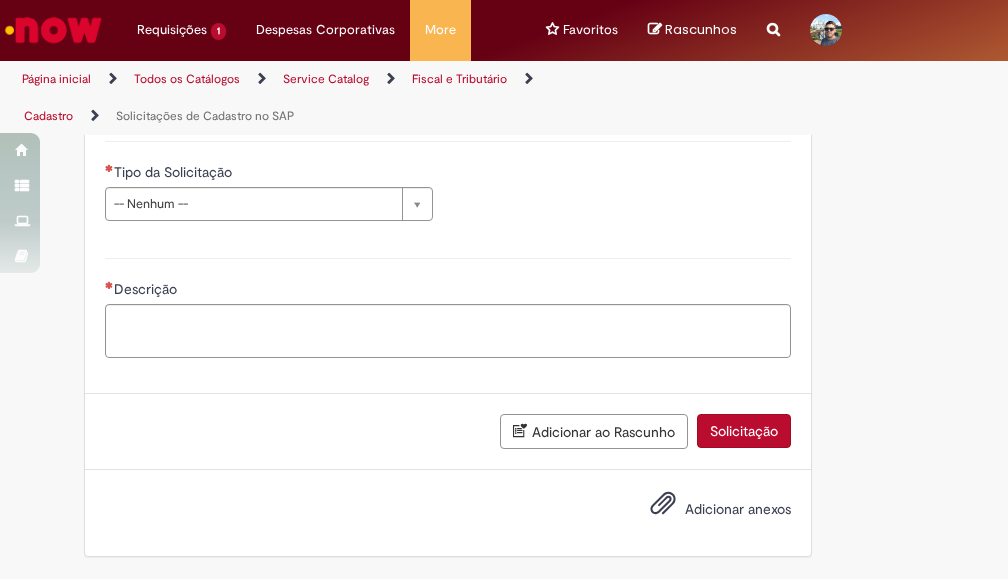 click on "Solicitação" at bounding box center (744, 431) 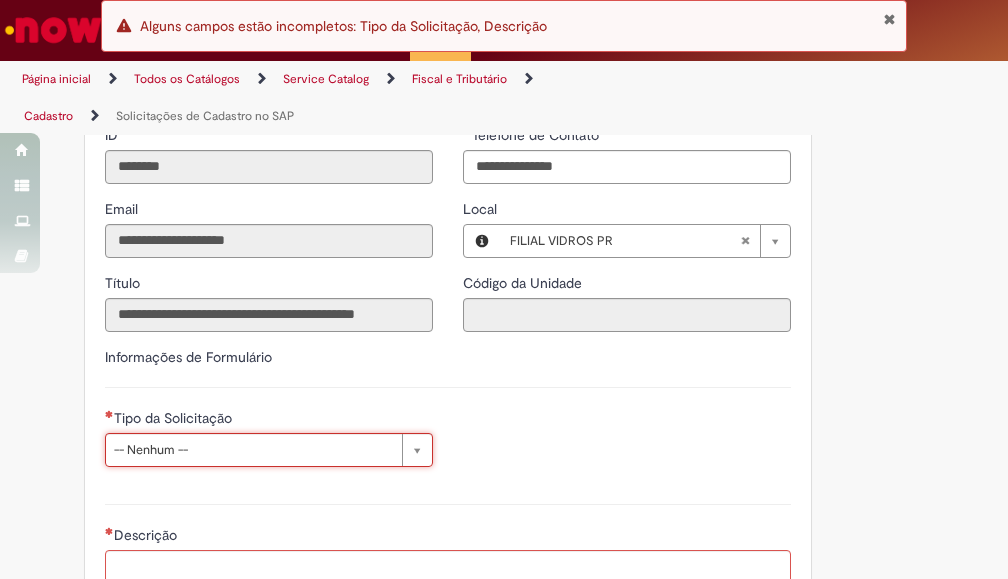 scroll, scrollTop: 499, scrollLeft: 0, axis: vertical 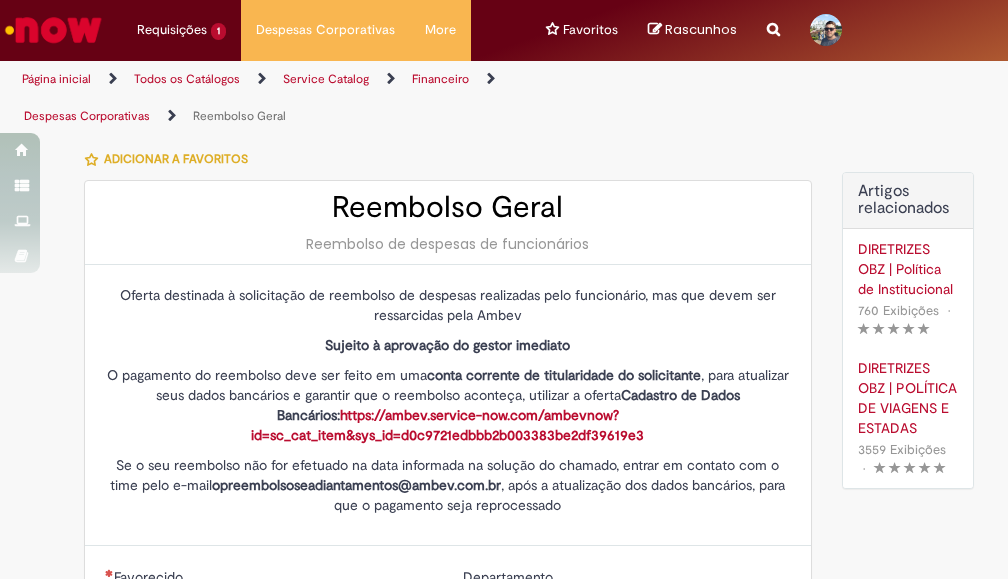 type on "********" 